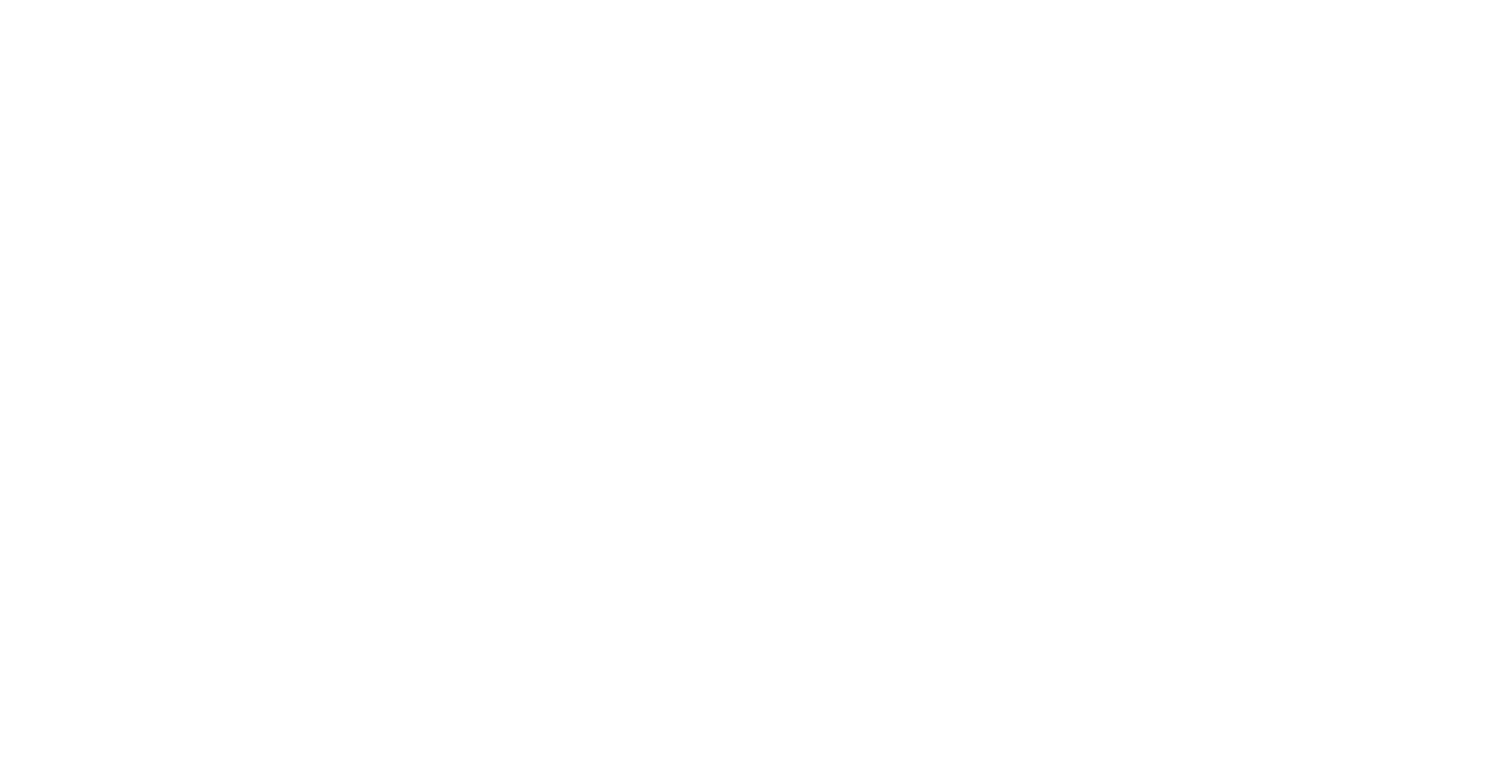 scroll, scrollTop: 0, scrollLeft: 0, axis: both 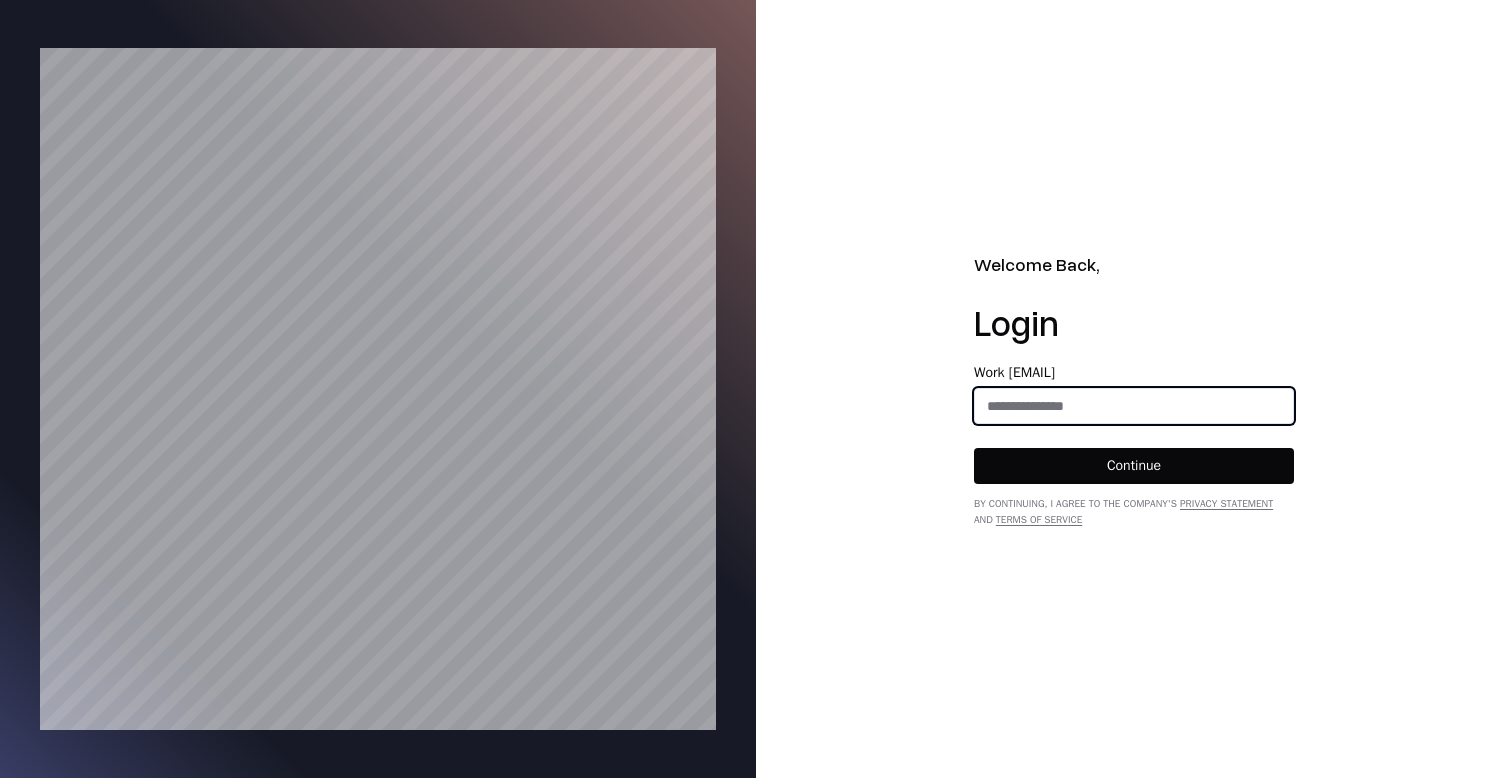 click at bounding box center (1134, 406) 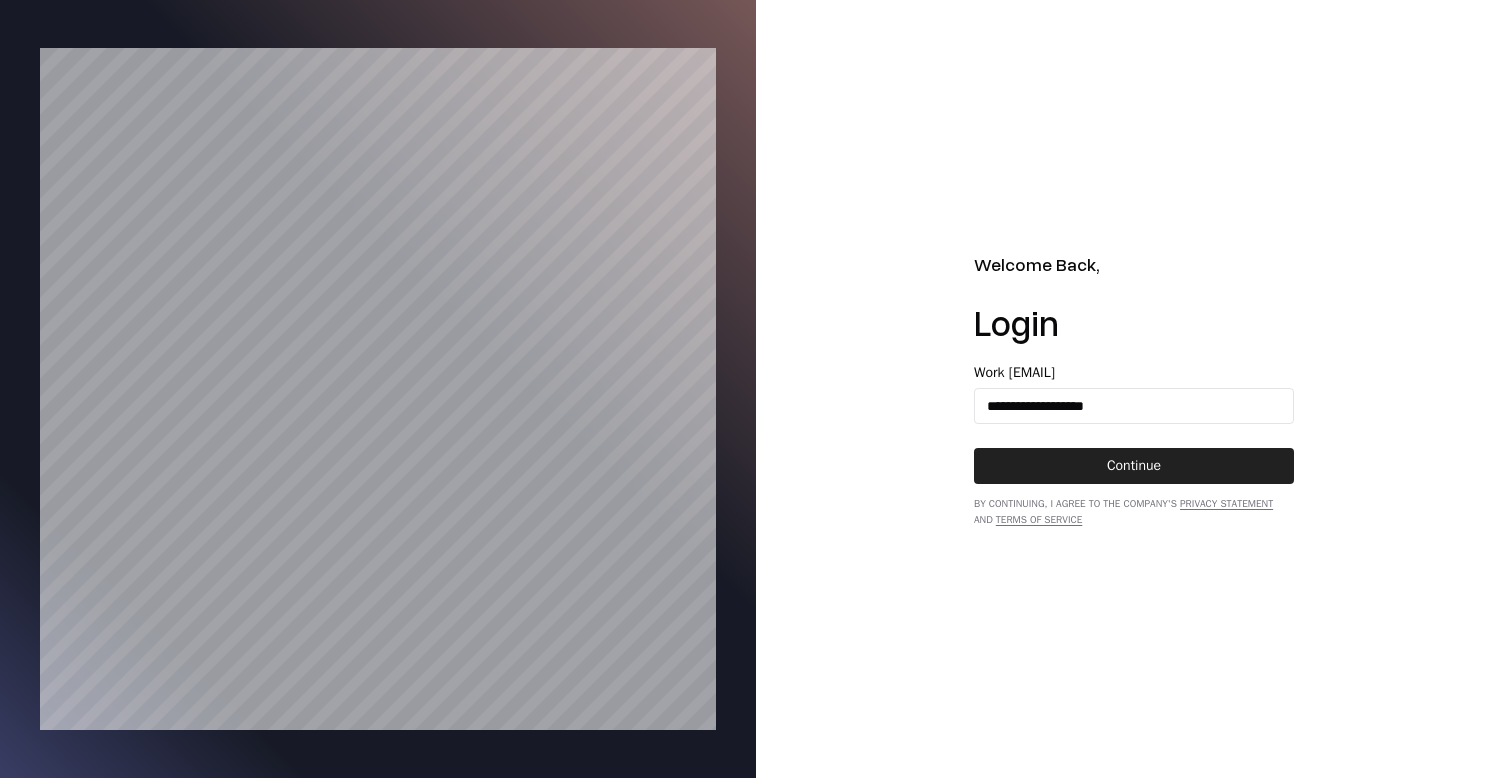 click on "Continue" at bounding box center (1134, 466) 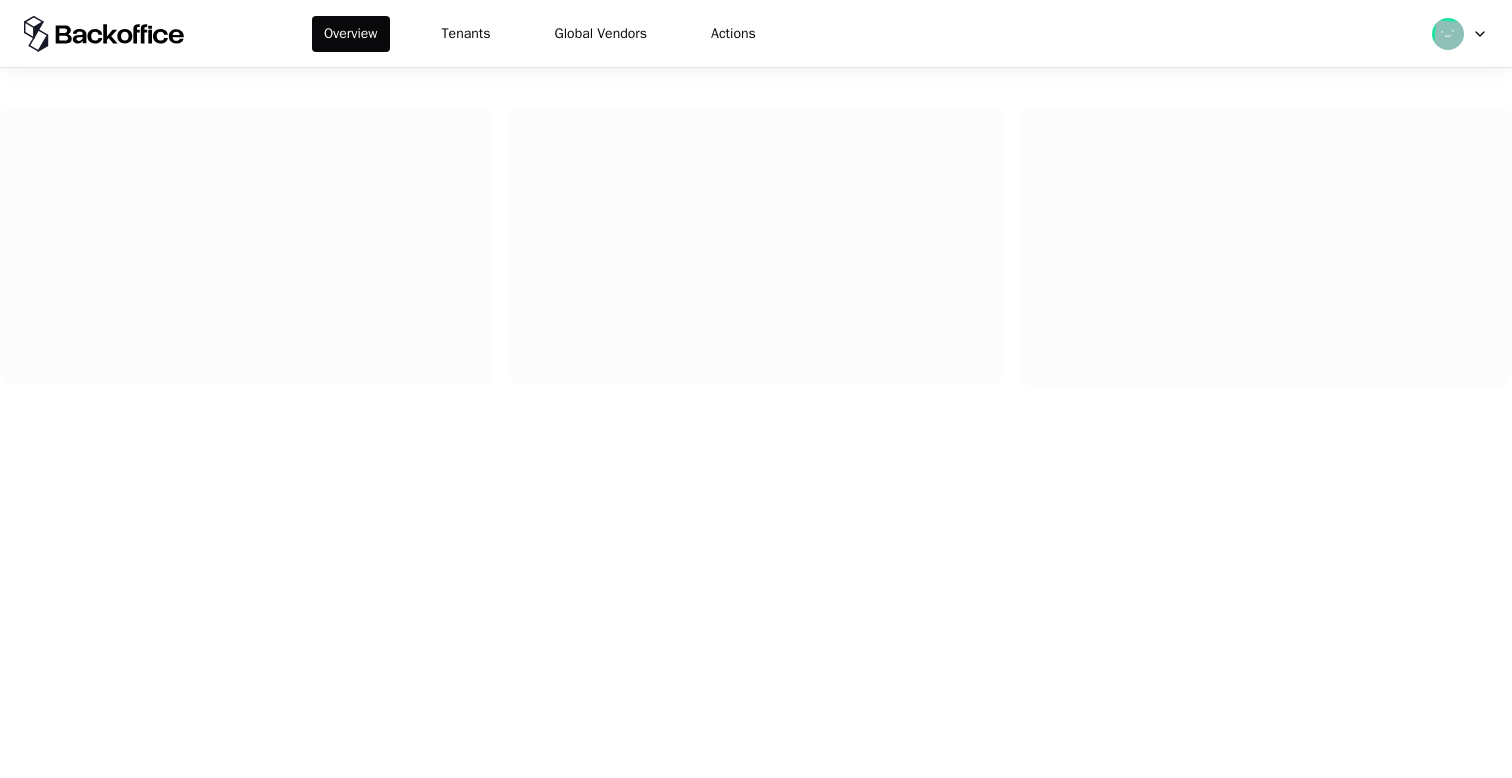 scroll, scrollTop: 0, scrollLeft: 0, axis: both 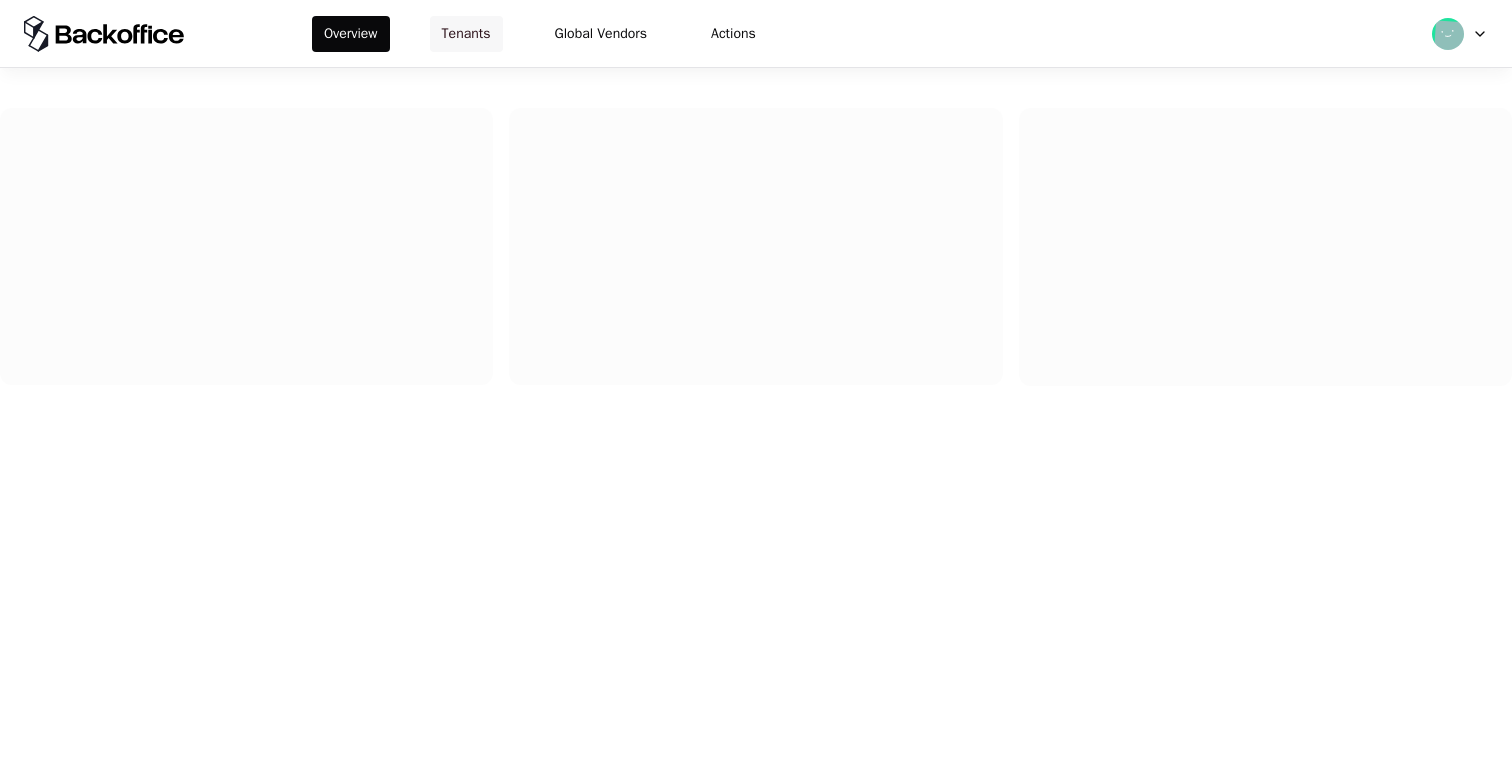 click on "Tenants" at bounding box center (466, 34) 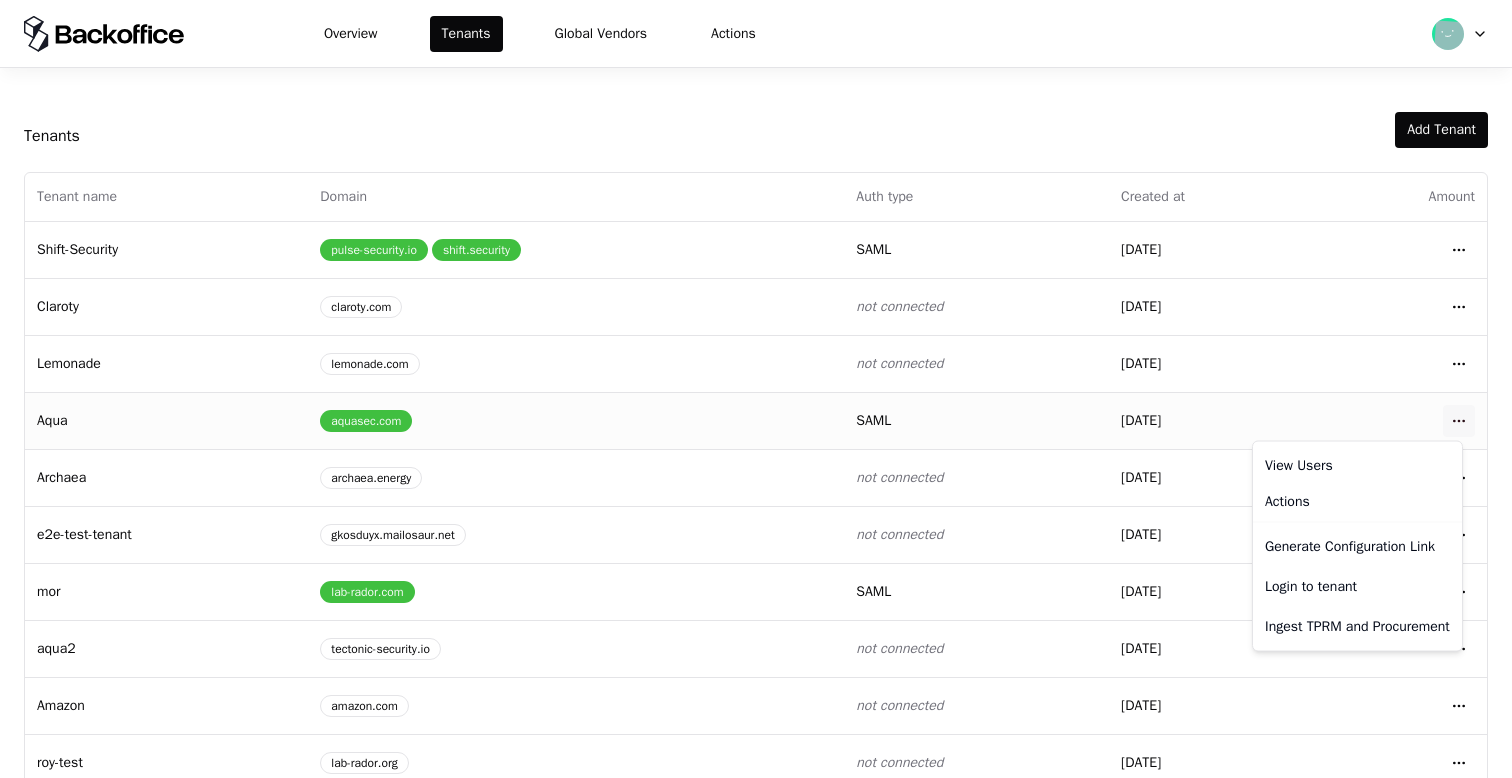 click on "Overview Tenants Global Vendors Actions Tenants Add Tenant Tenant name Domain Auth type Created at Amount Shift-Security pulse-security.io shift.security saml 01/20/2025 Open menu Claroty claroty.com not connected 01/22/2025 Open menu Lemonade lemonade.com not connected 01/22/2025 Open menu Aqua aquasec.com saml 01/20/2025 Open menu Archaea archaea.energy not connected 03/03/2025 Open menu e2e-test-tenant gkosduyx.mailosaur.net not connected 03/17/2025 Open menu mor lab-rador.com saml 04/01/2025 Open menu aqua2 tectonic-security.io not connected 04/10/2025 Open menu Amazon amazon.com not connected 04/22/2025 Open menu roy-test lab-rador.org not connected 05/13/2025 Open menu Labrador lab-rador.biz saml 01/20/2025 Open menu Caesars caesars.com not connected 05/19/2025 Open menu bausch bausch.com saml 06/25/2025 Open menu Okta- TIN okta.com not connected 07/21/2025 Open menu
View Users Actions Generate Configuration Link Login to tenant Ingest TPRM and Procurement" at bounding box center [756, 389] 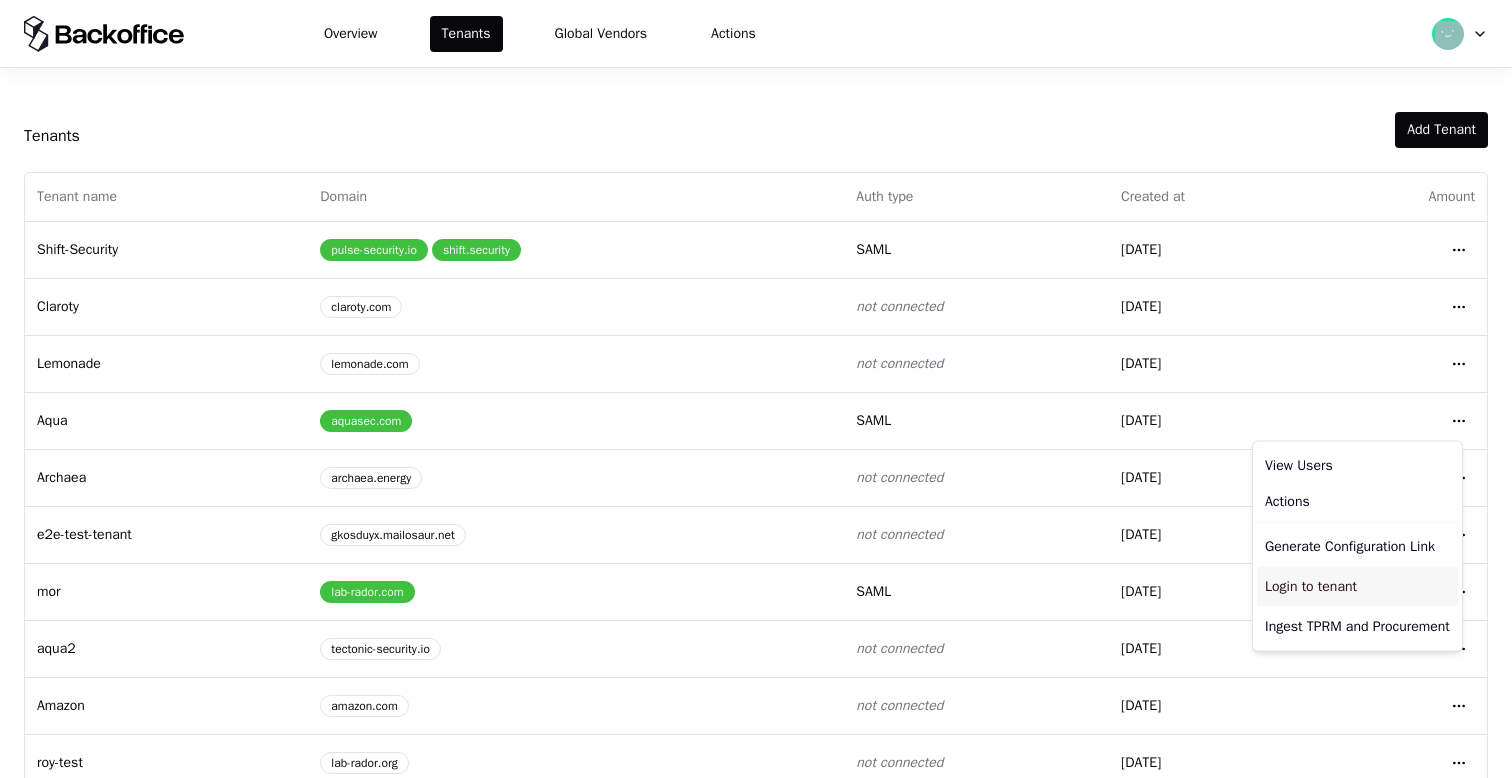 click on "Login to tenant" at bounding box center [1357, 587] 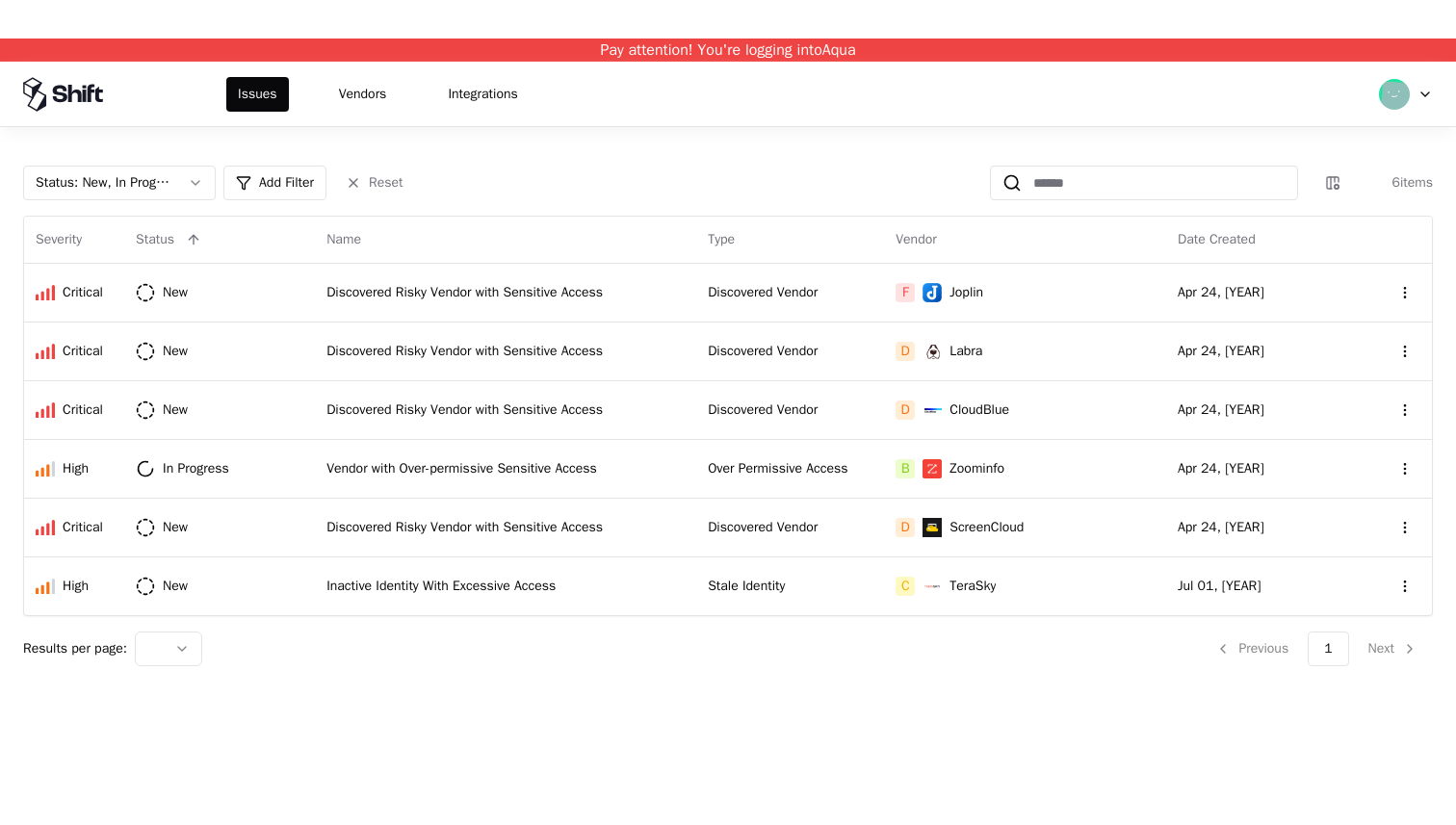 scroll, scrollTop: 0, scrollLeft: 0, axis: both 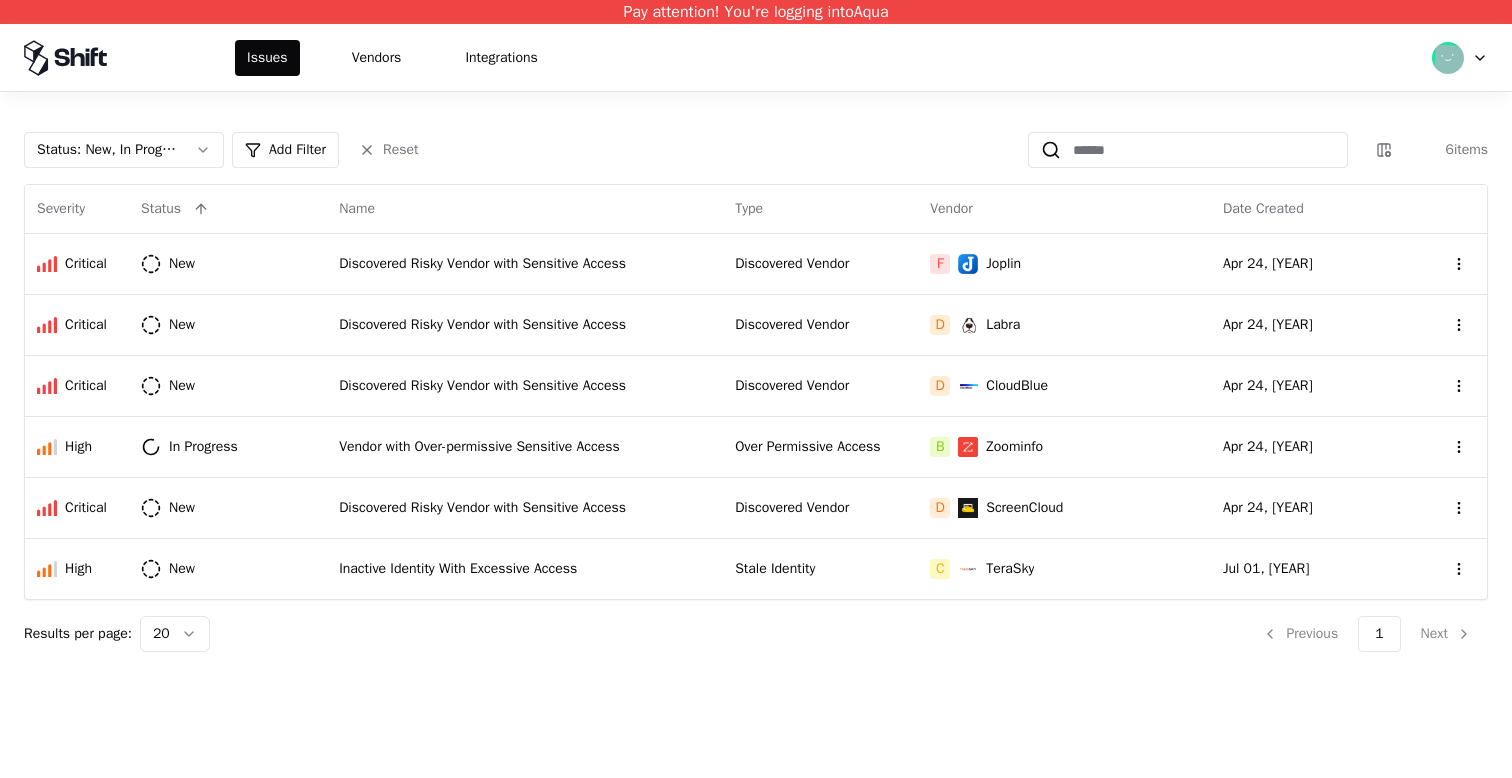 click on "Issues Vendors Integrations" 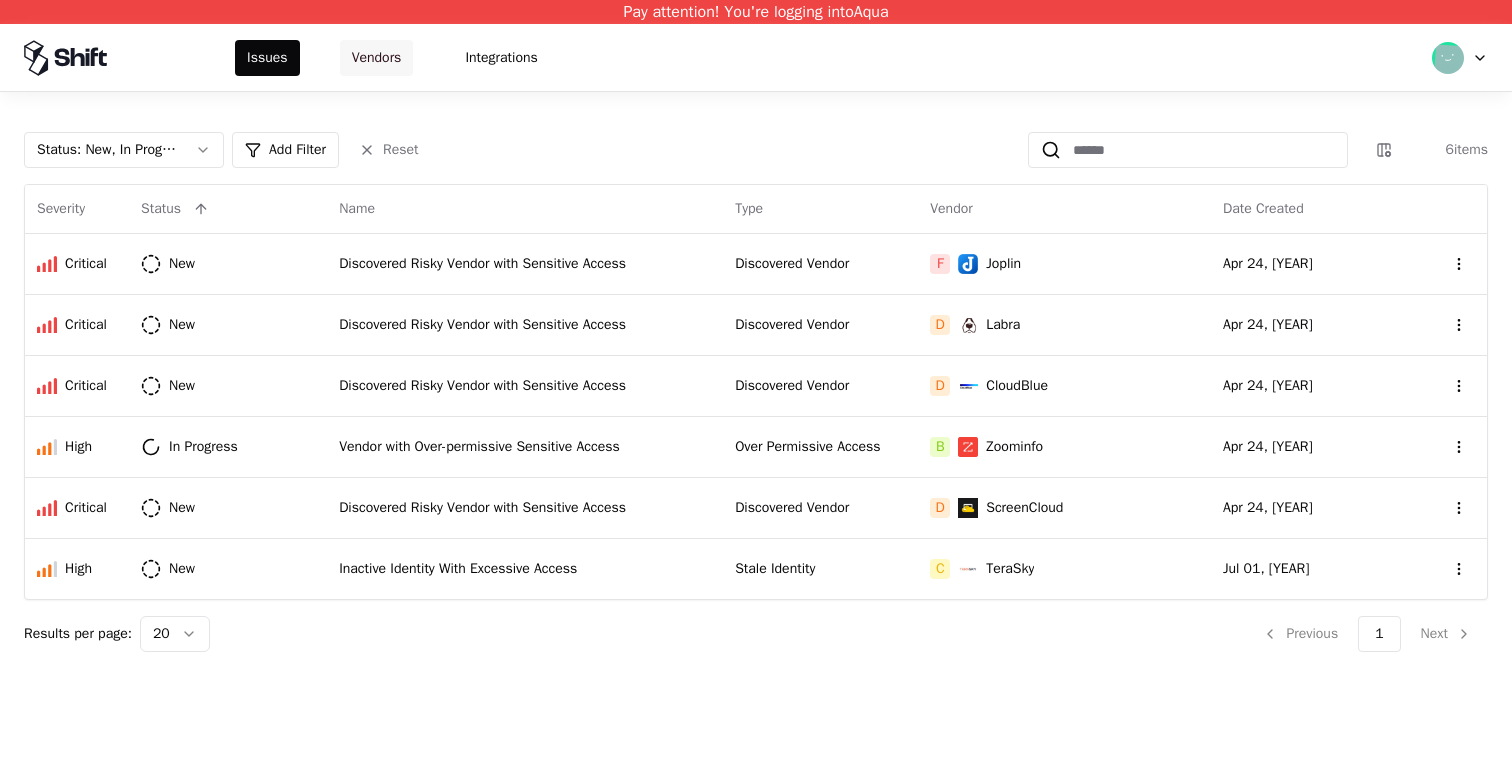 click on "Vendors" 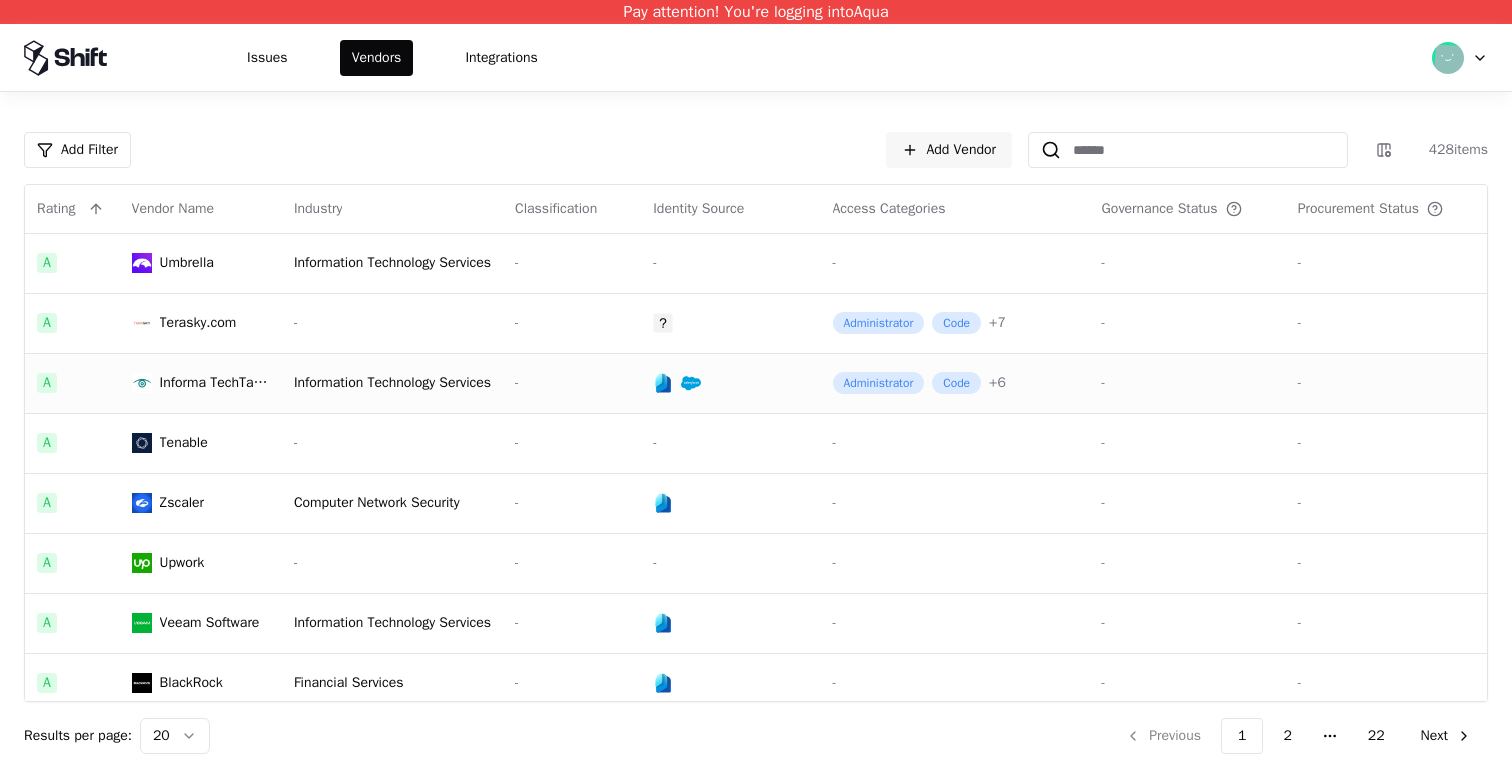 click on "Information Technology Services" 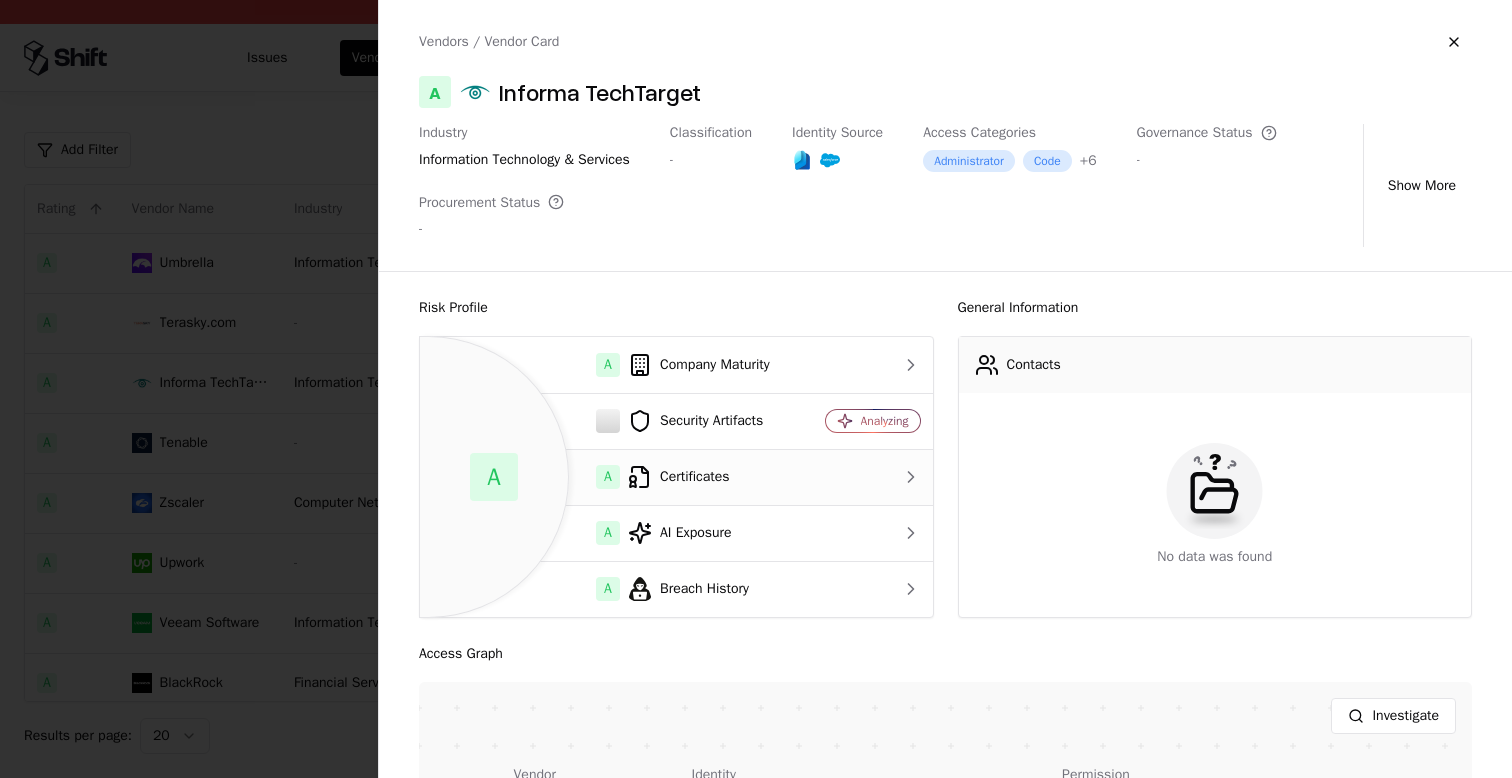 click on "A Certificates" at bounding box center (613, 477) 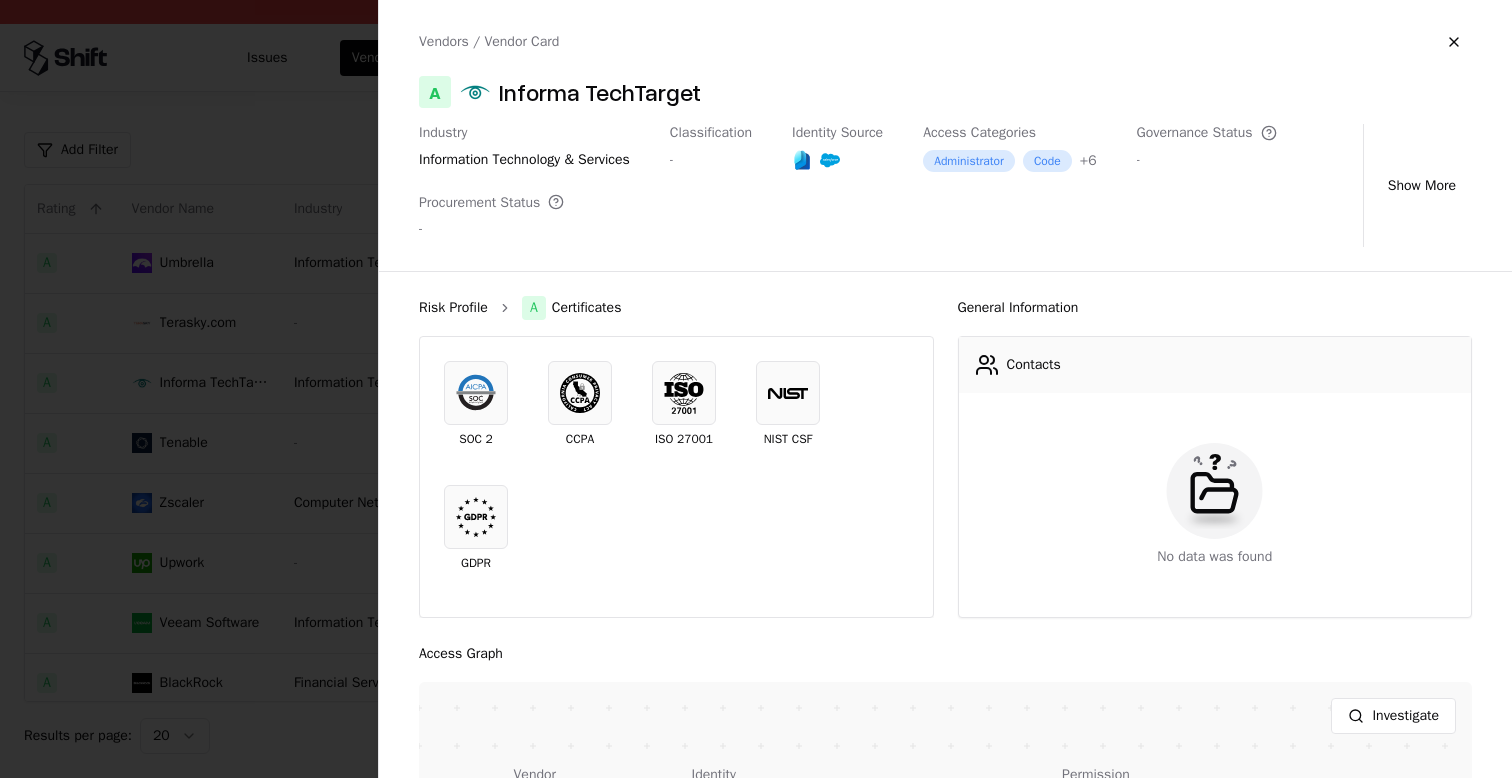 click on "Risk Profile" at bounding box center [453, 308] 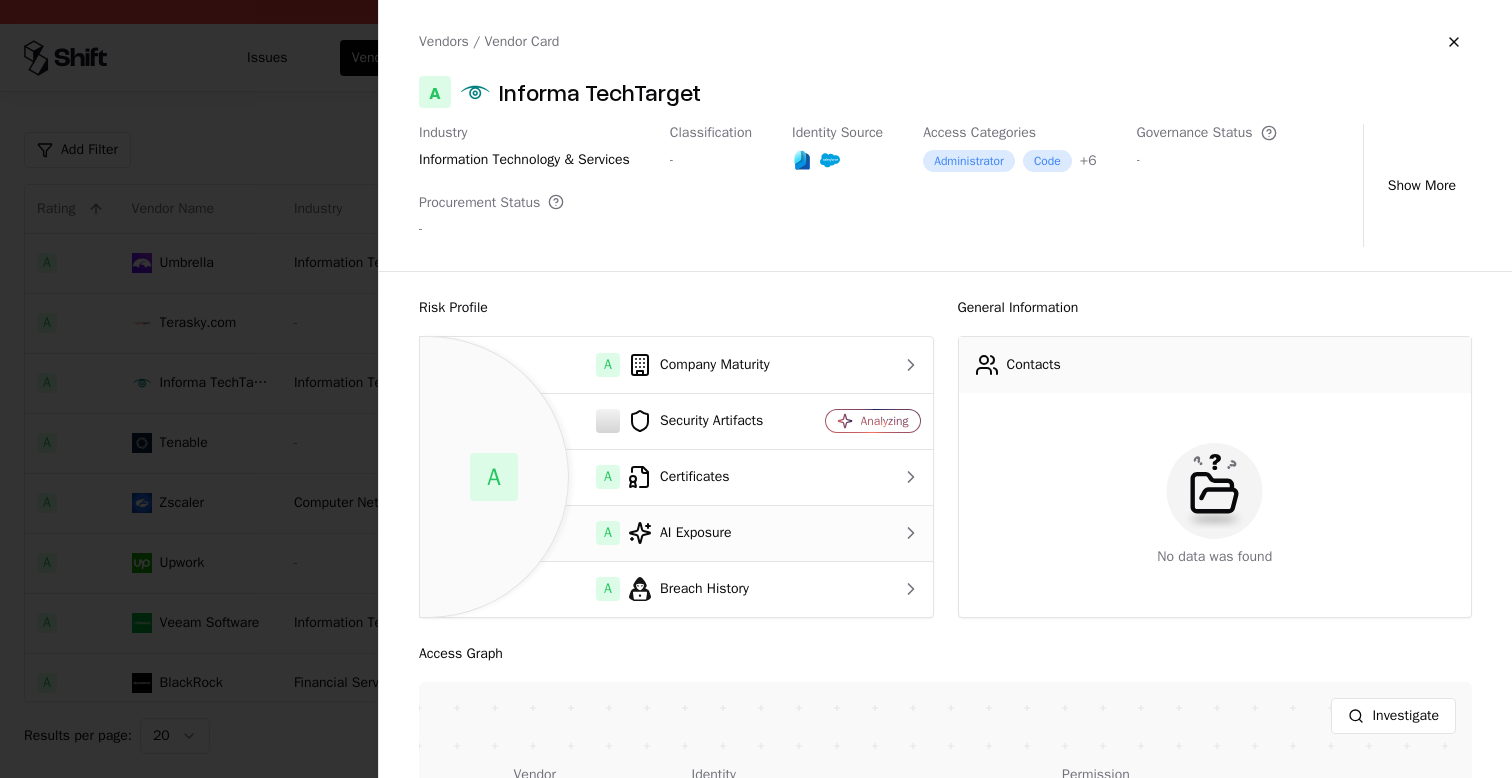 click on "A AI Exposure" at bounding box center (613, 533) 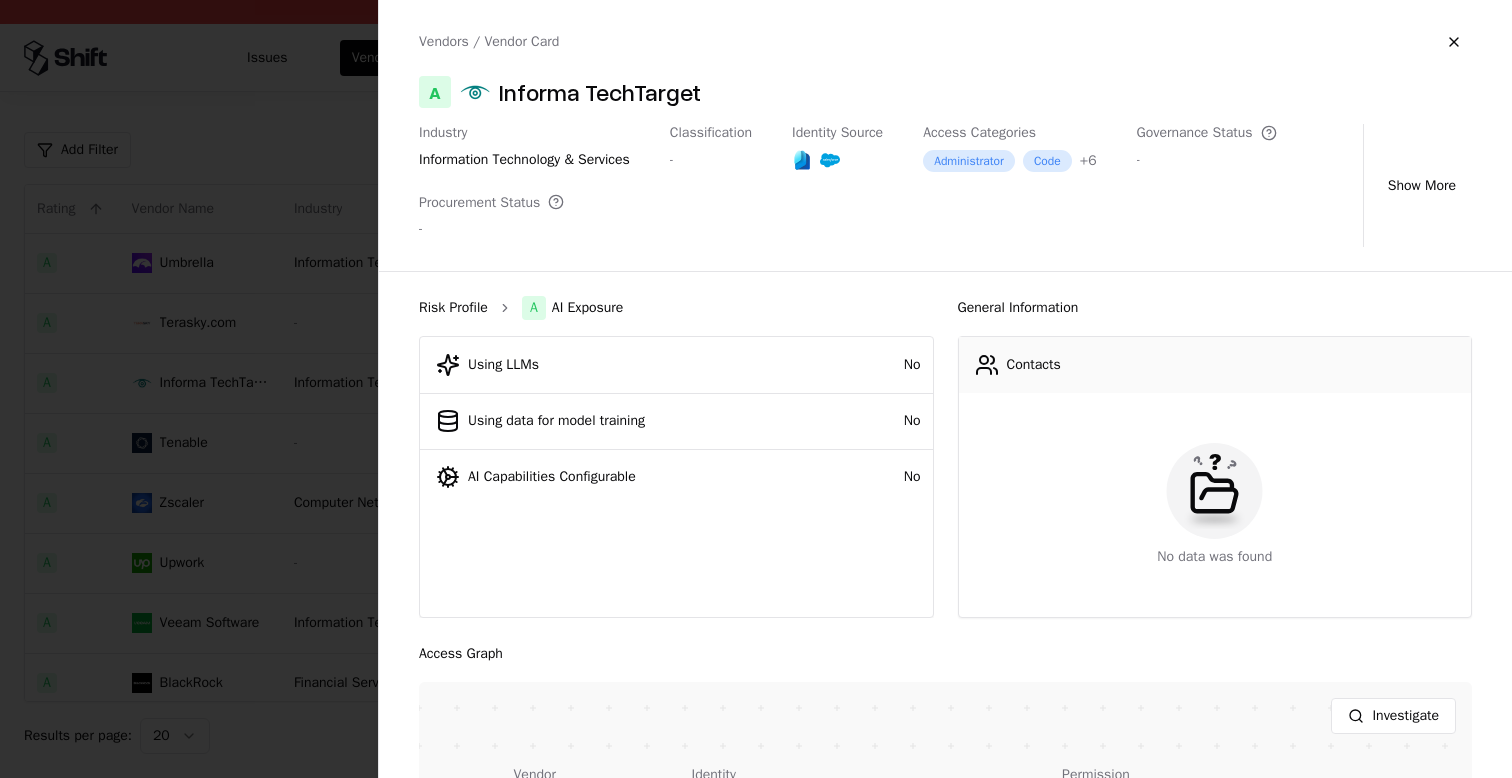 click on "Risk Profile" at bounding box center (453, 308) 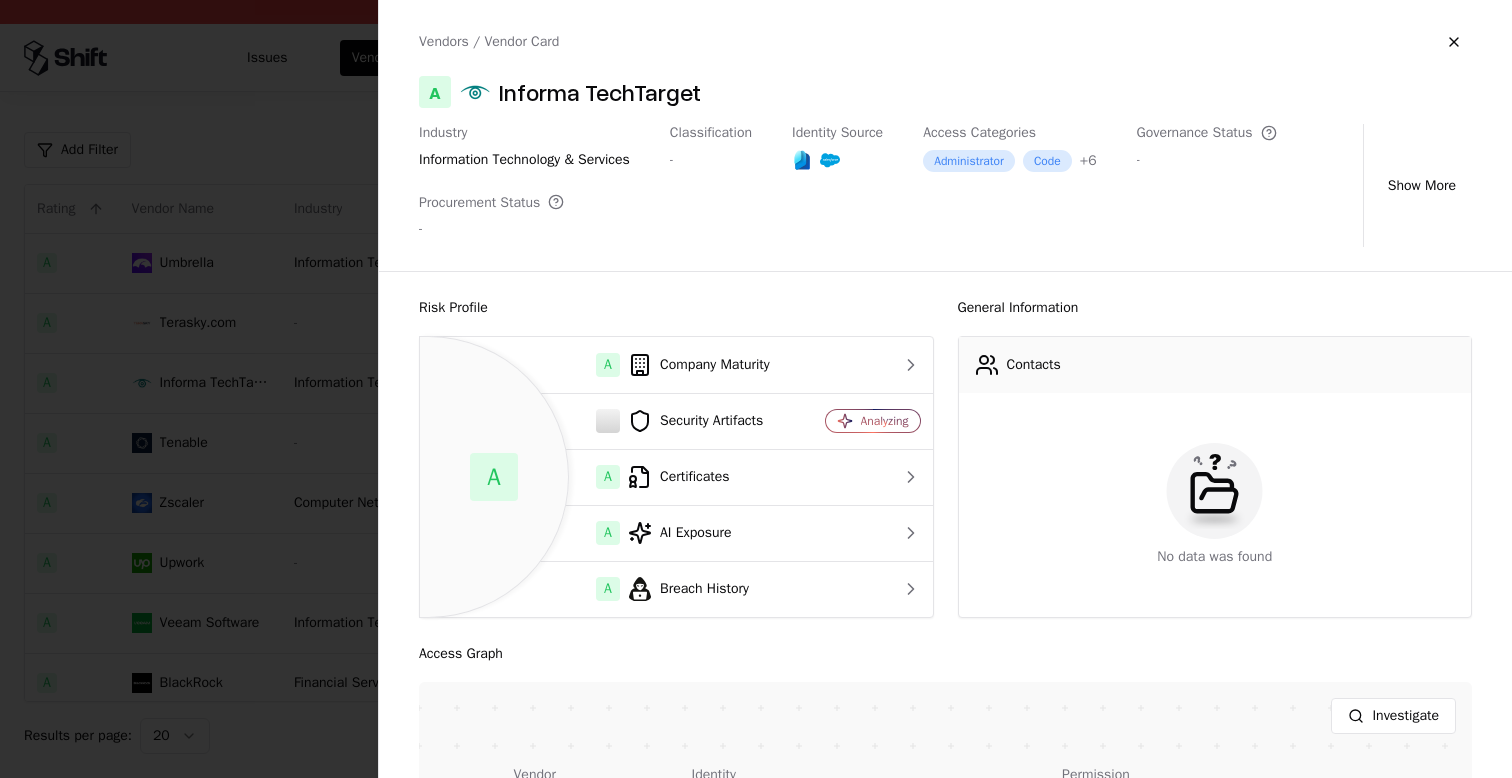 click at bounding box center (756, 389) 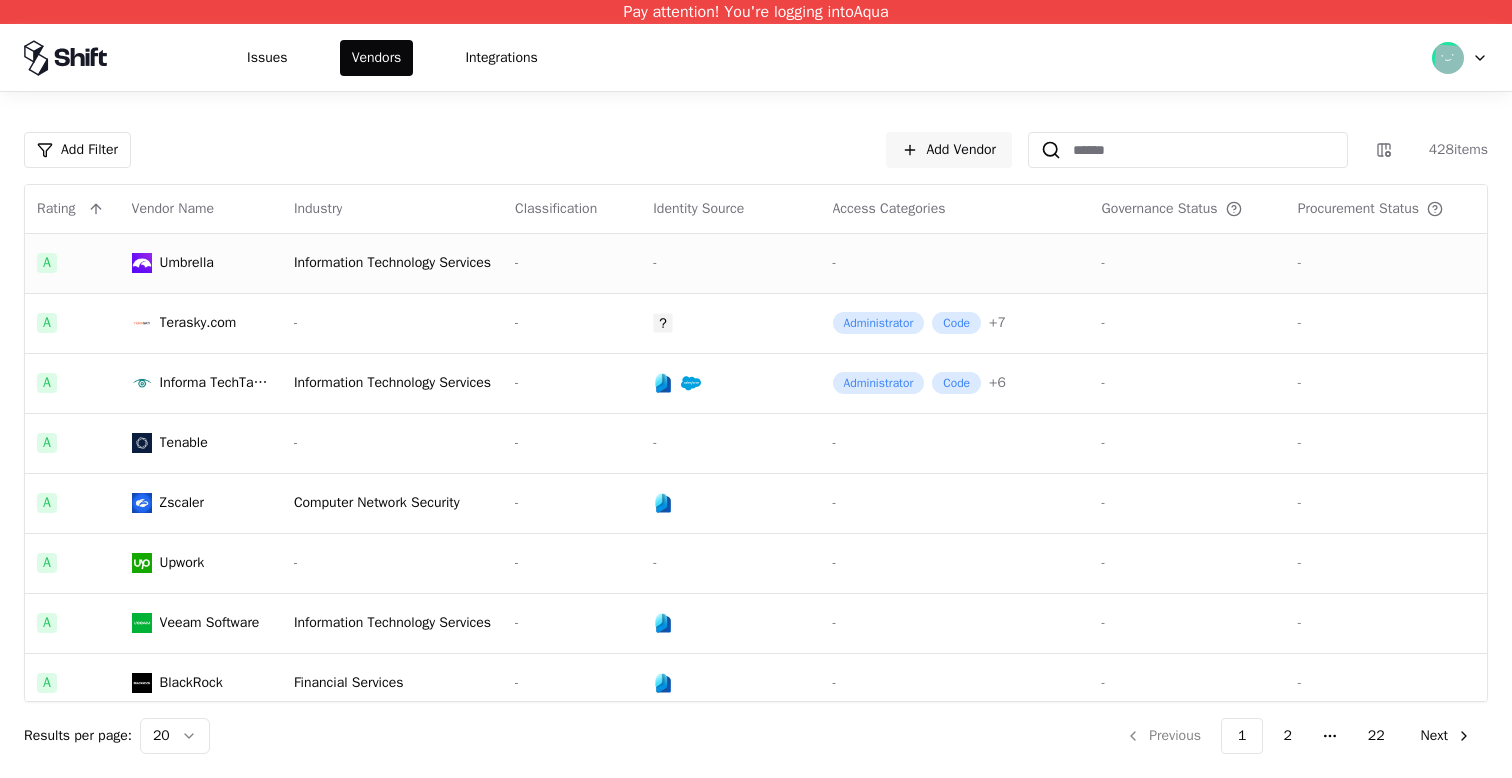 click on "Information Technology Services" 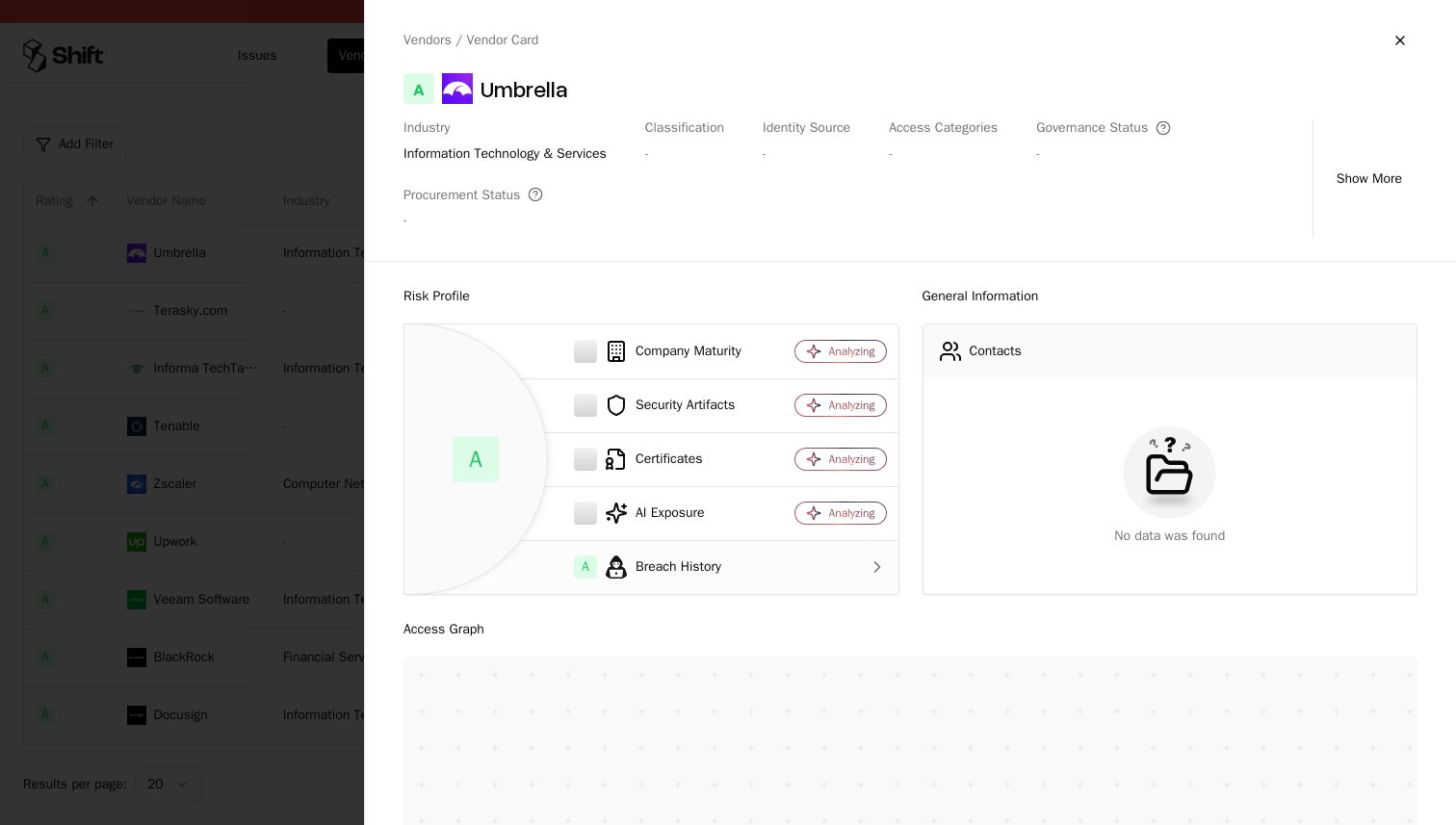 click on "A Breach History" at bounding box center [590, 567] 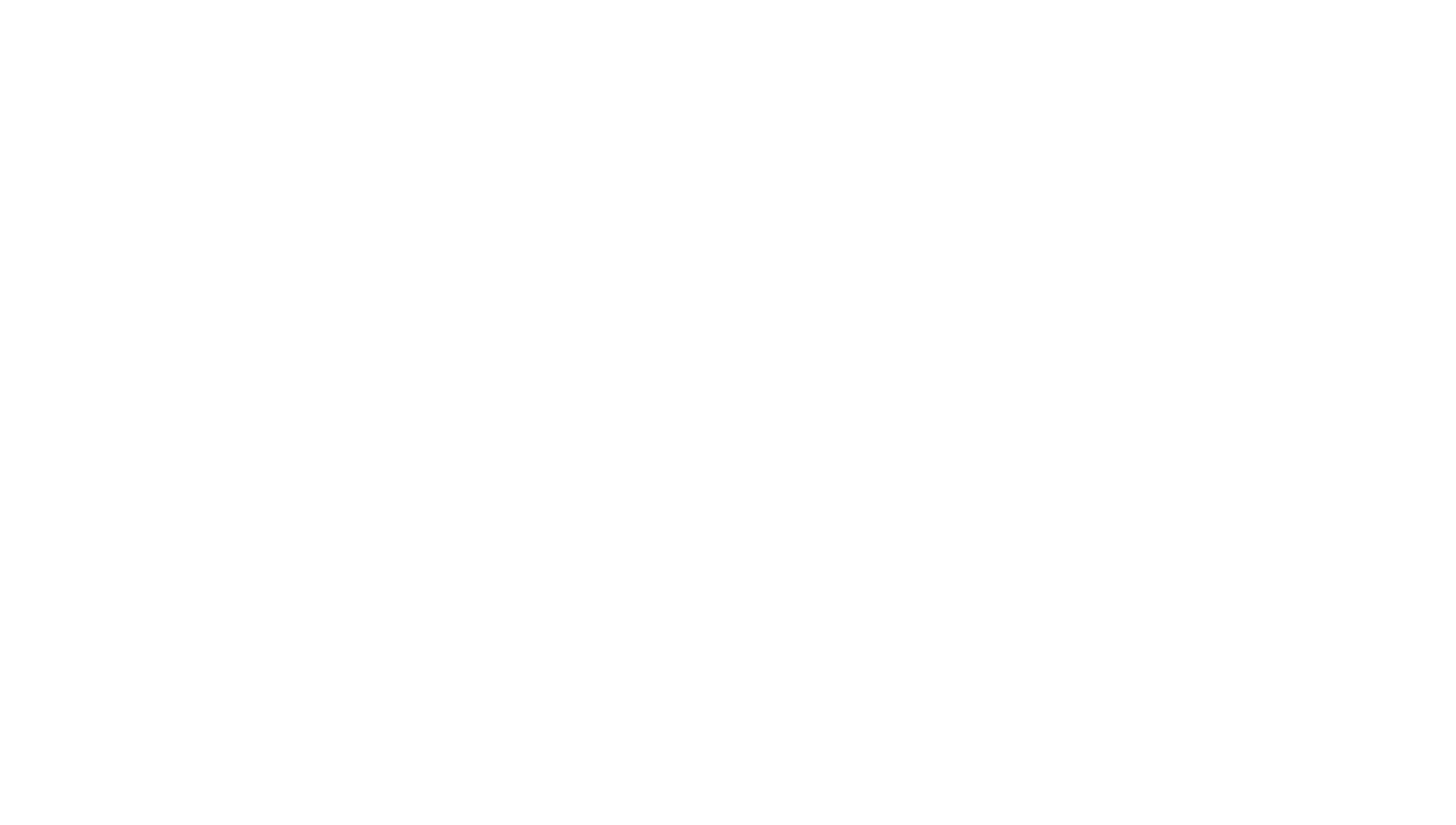 click at bounding box center [728, 412] 